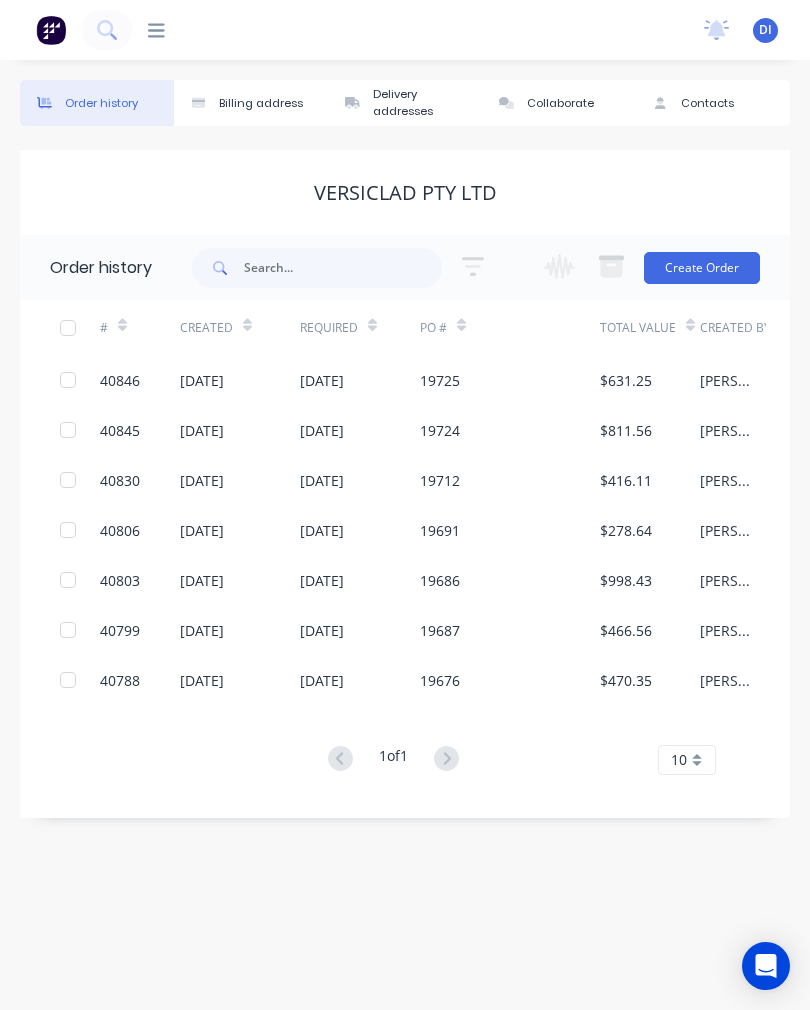 scroll, scrollTop: 32, scrollLeft: 0, axis: vertical 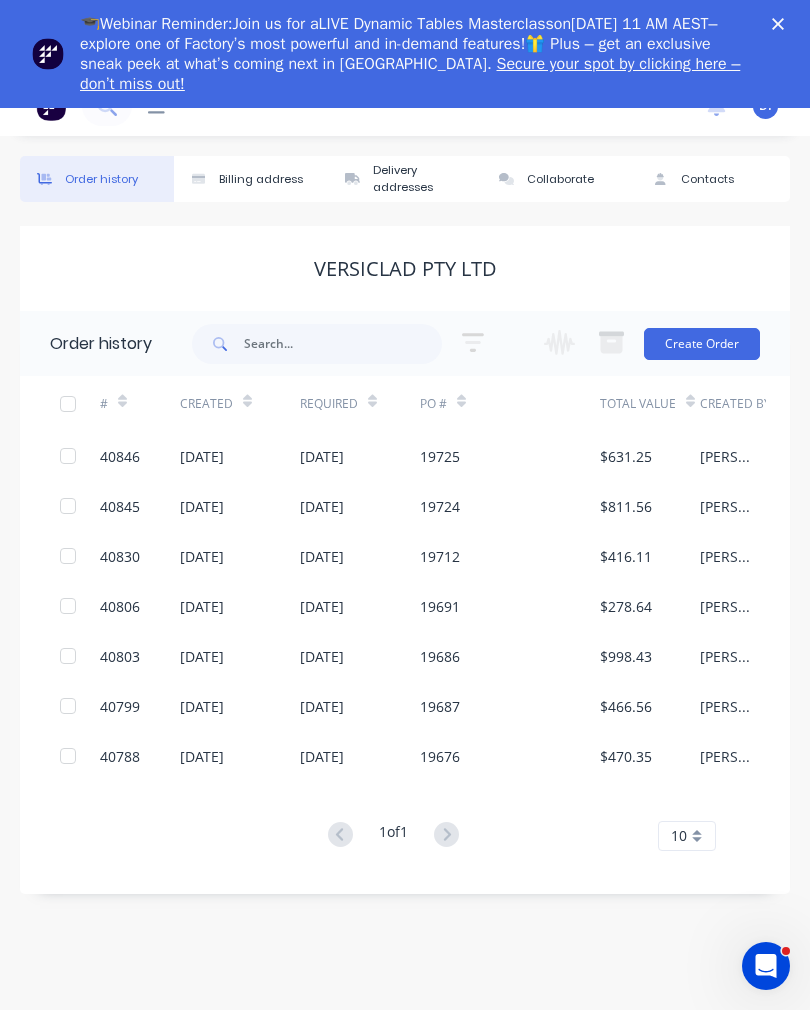 click on "🎓Webinar Reminder:  Join us for a  LIVE Dynamic Tables Masterclass  [DATE][DATE] 11 AM AEST  – explore one of Factory’s most powerful and in-demand features!🎁 Plus – get an exclusive sneak peek at what’s coming next in Factory.   Secure your spot by clicking here – don’t miss out!" at bounding box center (429, 54) 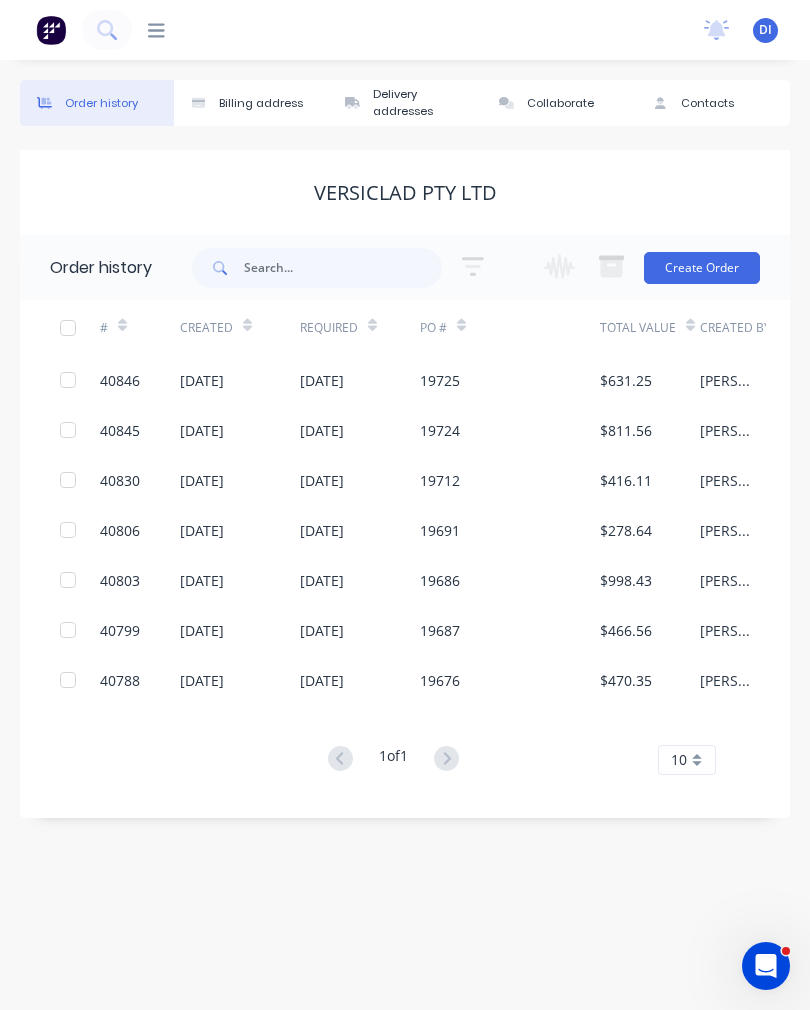scroll, scrollTop: 0, scrollLeft: 0, axis: both 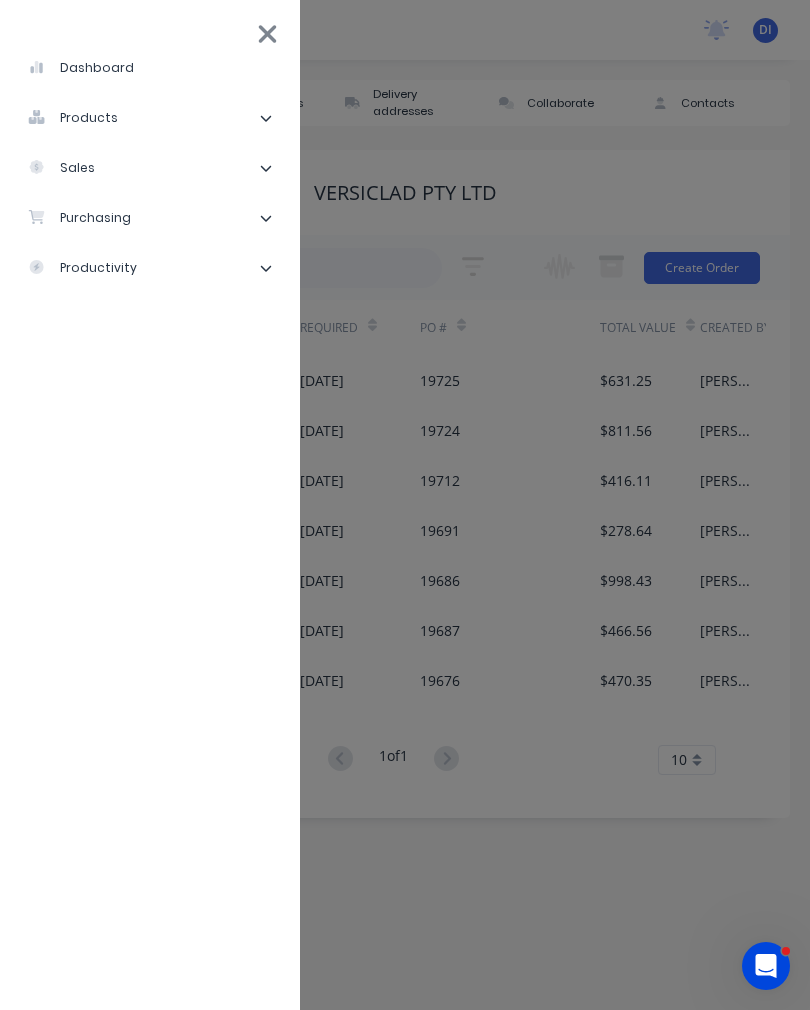 click on "dashboard products Product Catalogue Materials sales Sales Orders Customers Price Level Manager purchasing Purchase Orders Suppliers productivity Workflow Planner Delivery Scheduling Timesheets" at bounding box center [537, 505] 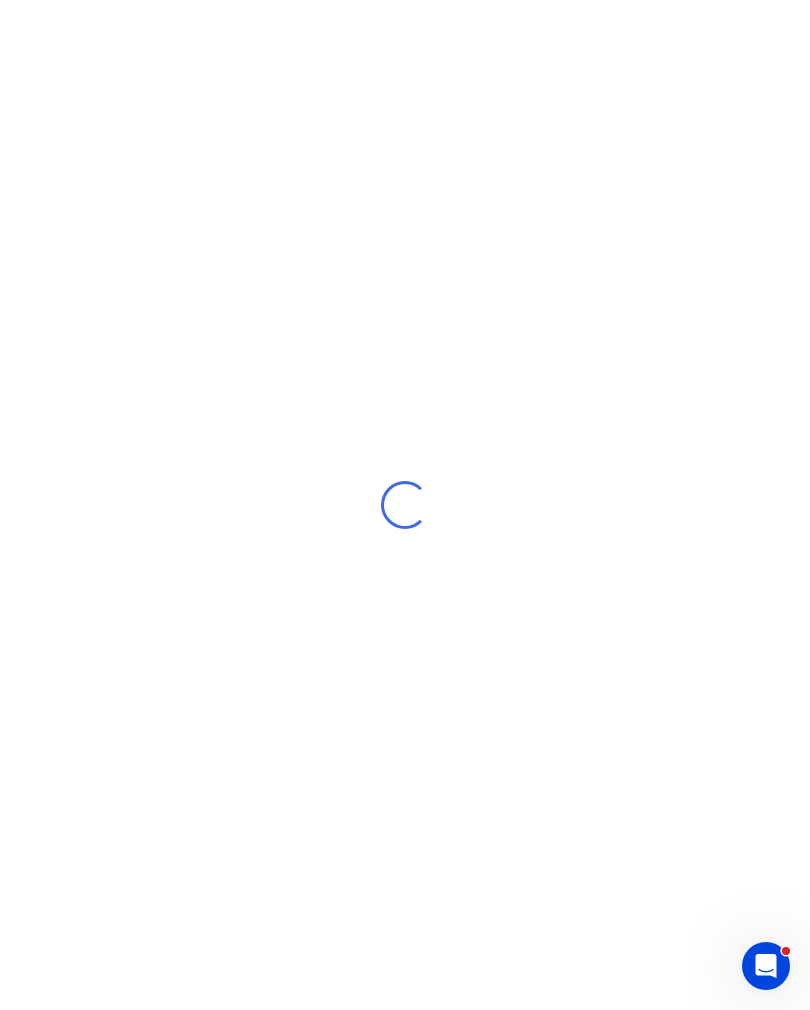 scroll, scrollTop: 32, scrollLeft: 0, axis: vertical 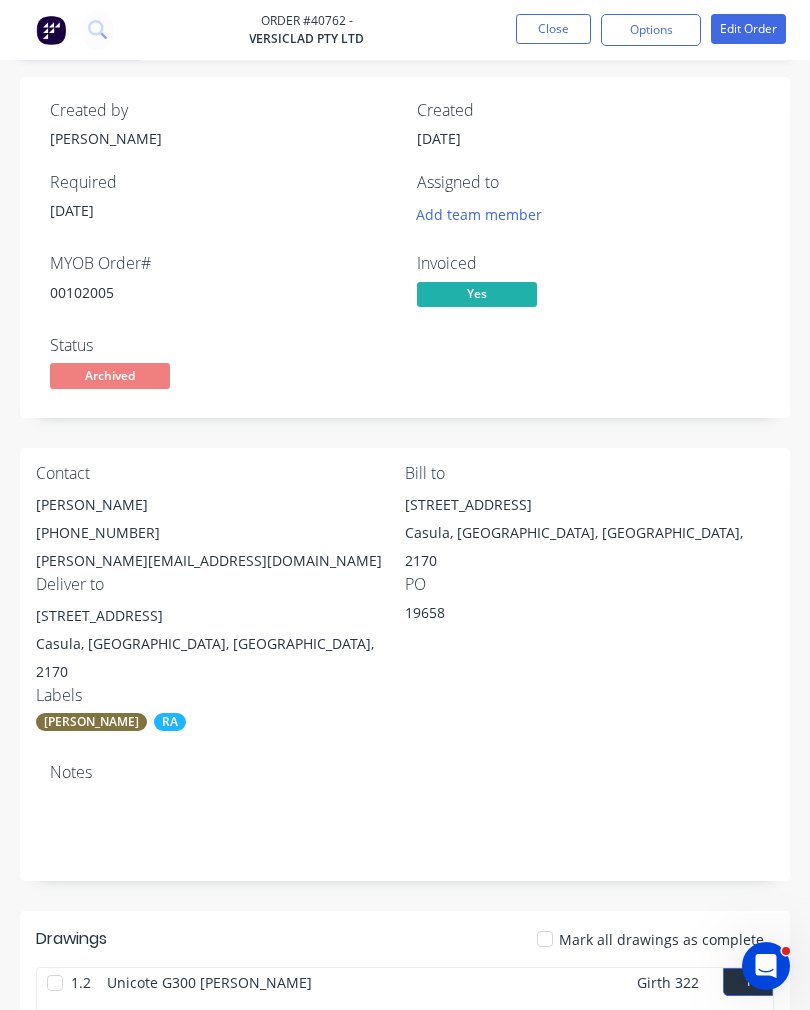 click on "Close" at bounding box center (553, 29) 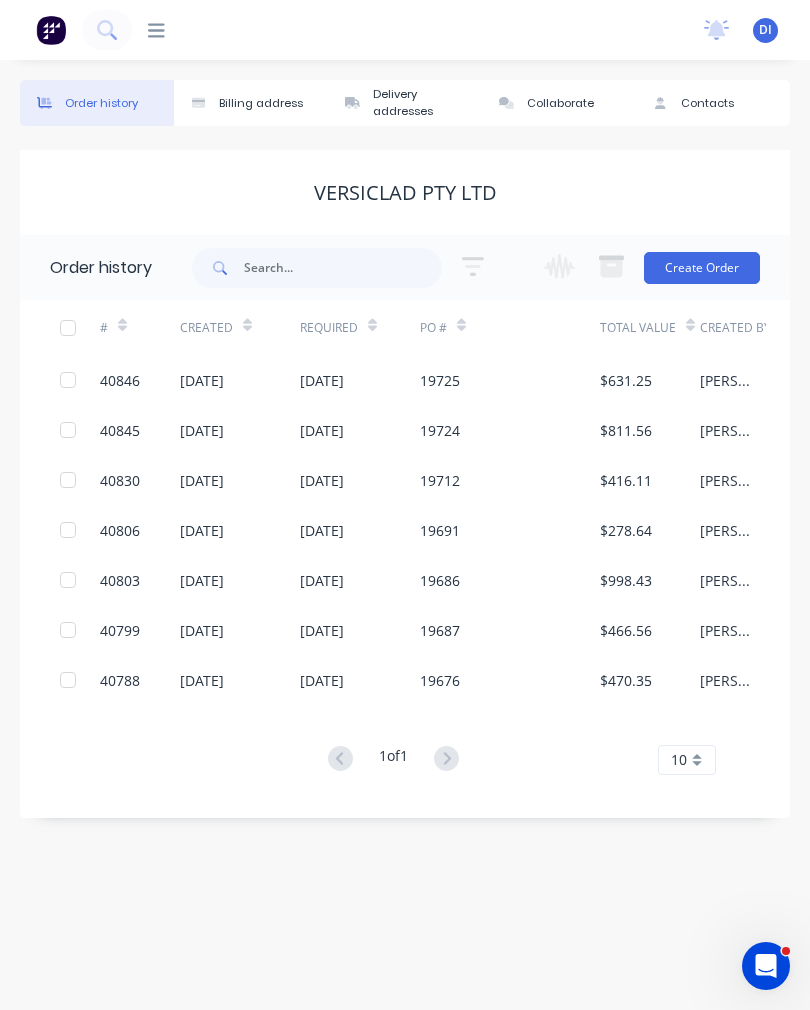 scroll, scrollTop: 0, scrollLeft: 0, axis: both 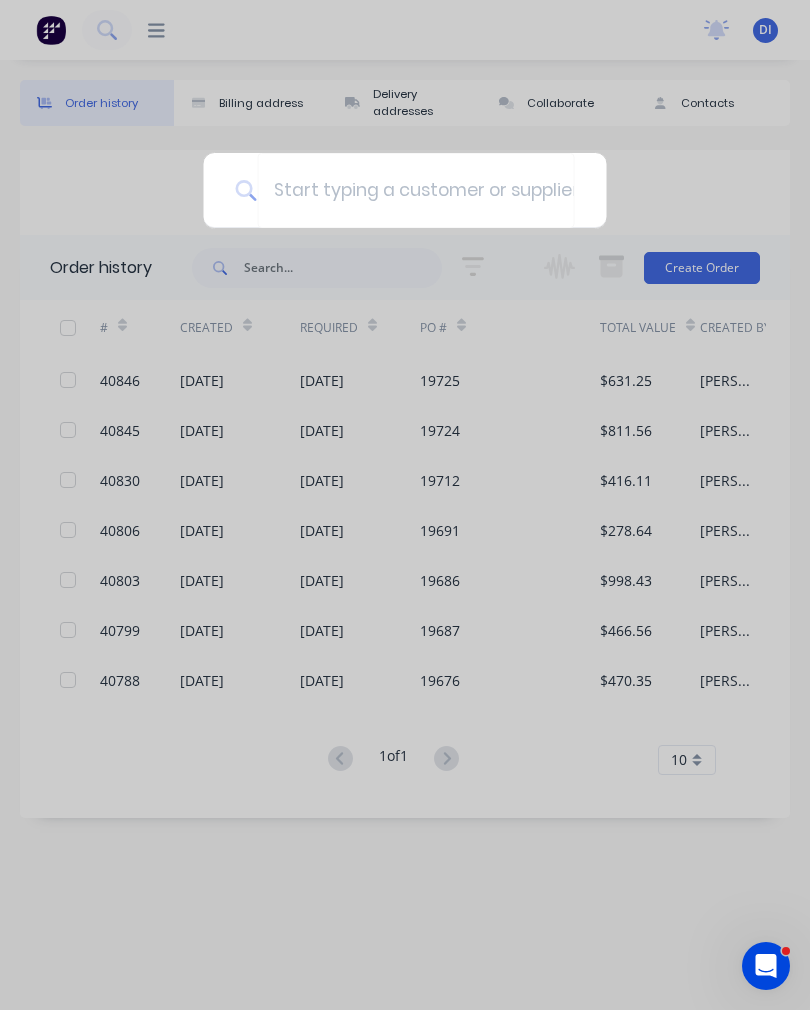click at bounding box center (405, 505) 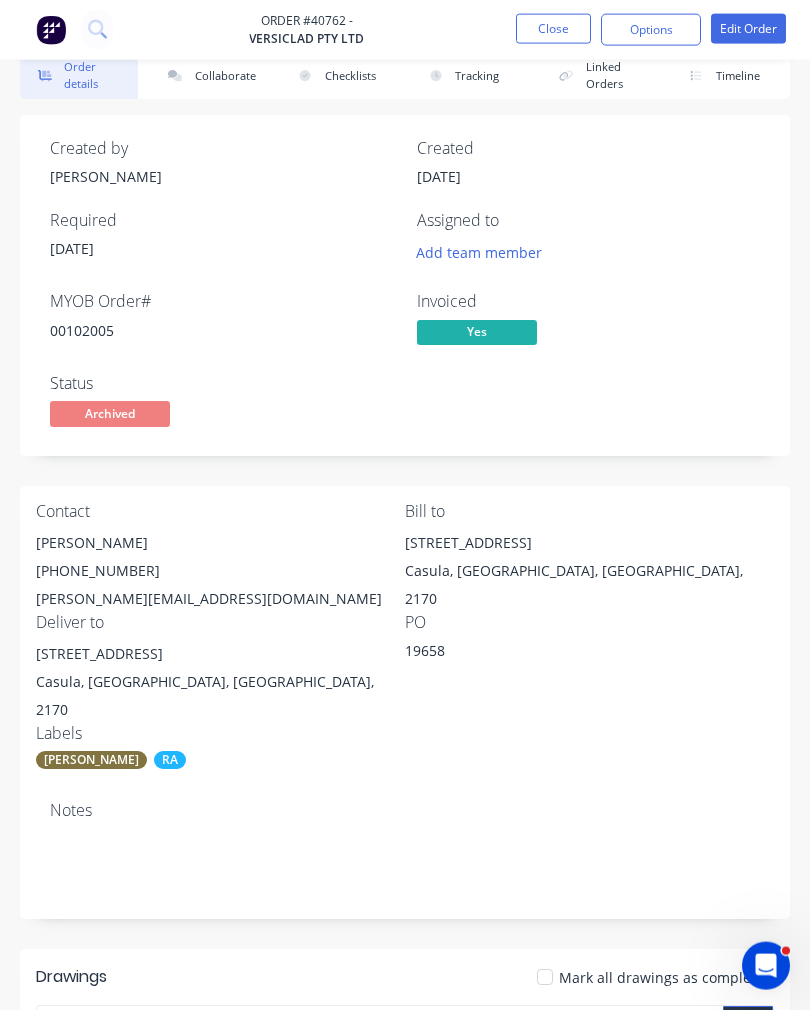 scroll, scrollTop: 70, scrollLeft: 0, axis: vertical 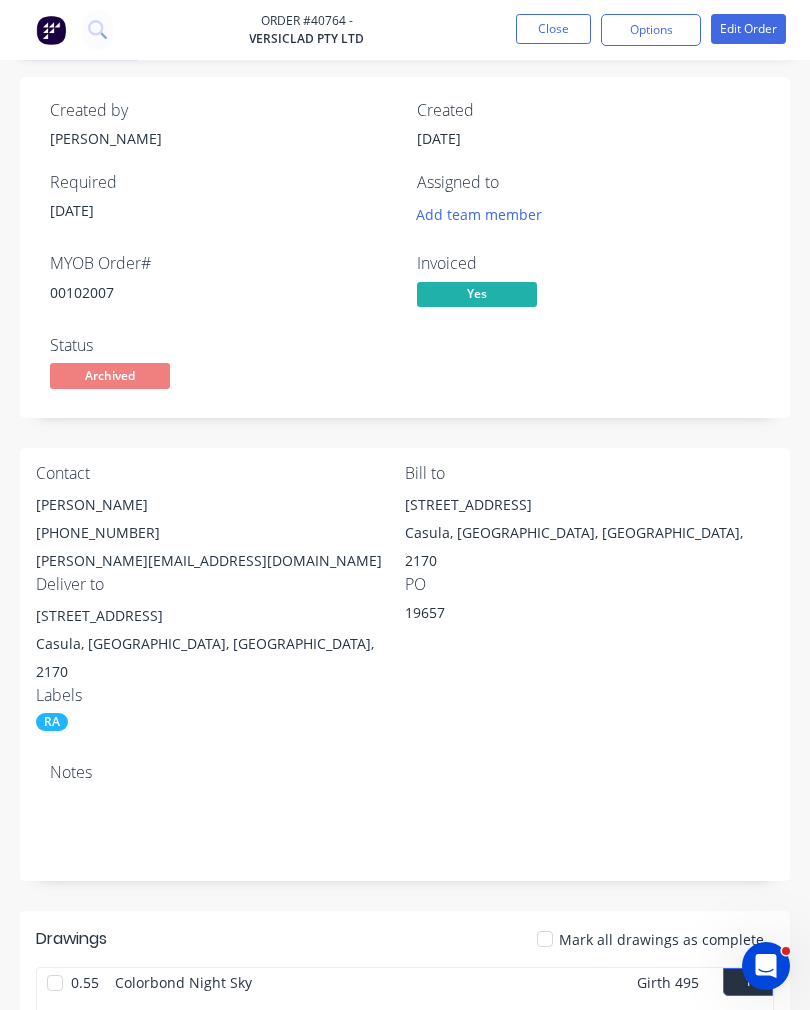 click on "Order #40764 -  VERSICLAD PTY LTD Close Options     Edit Order" at bounding box center [405, 30] 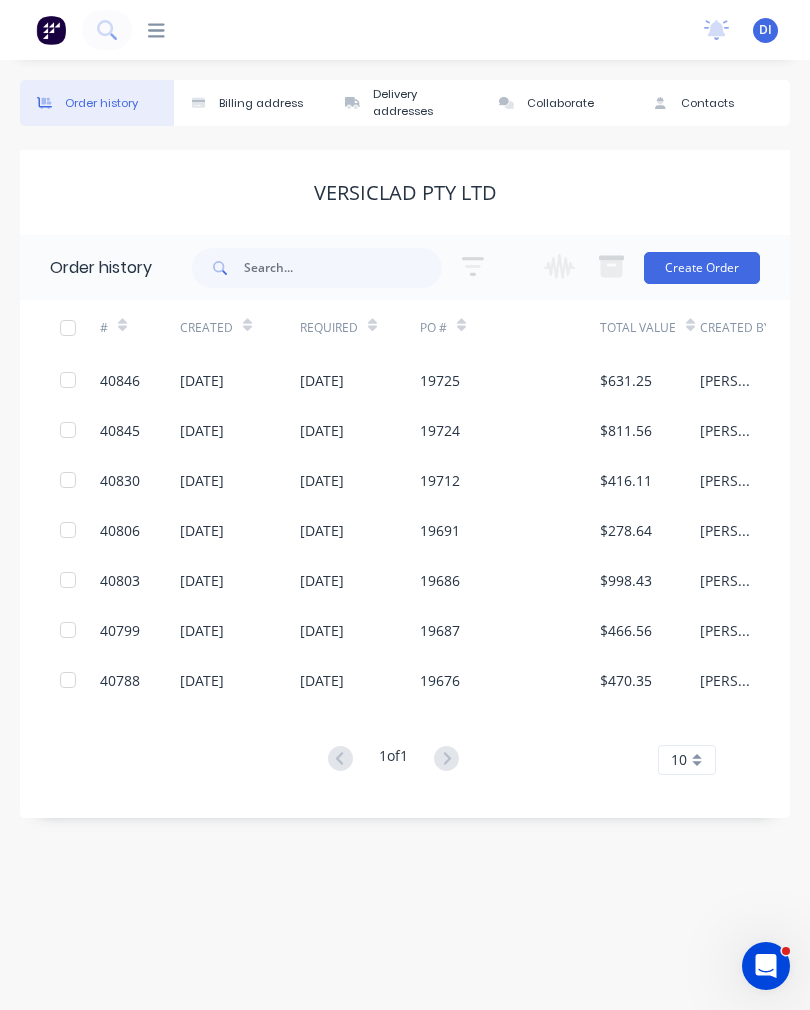 scroll, scrollTop: 0, scrollLeft: 0, axis: both 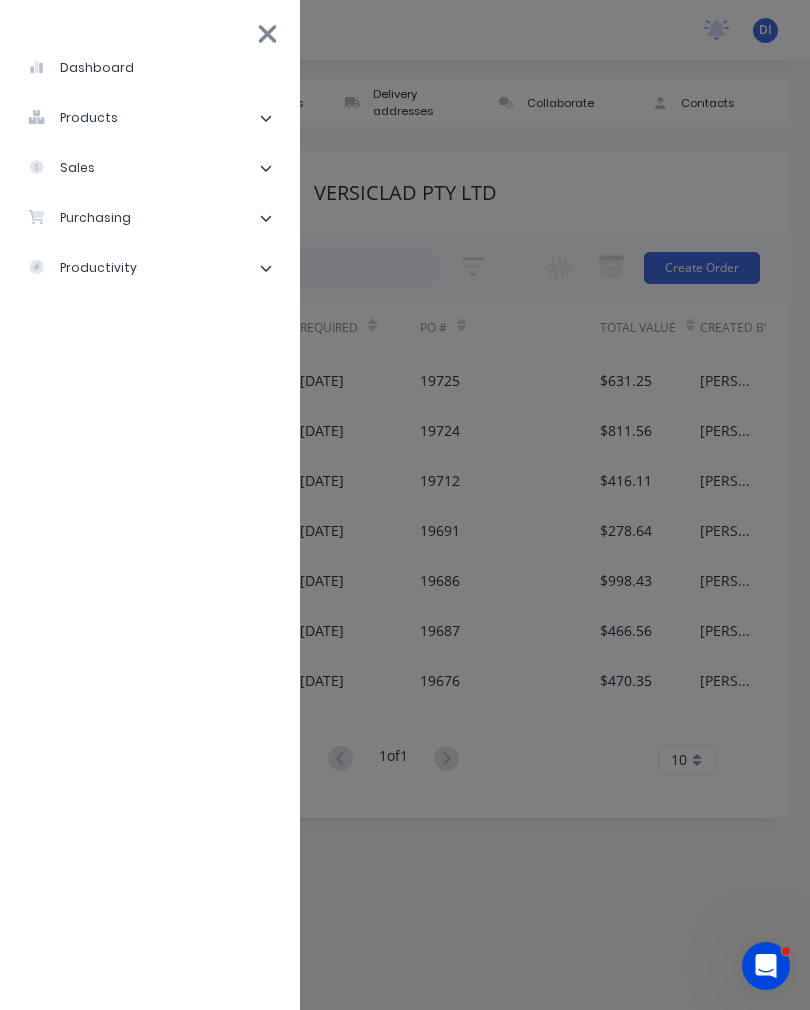 click 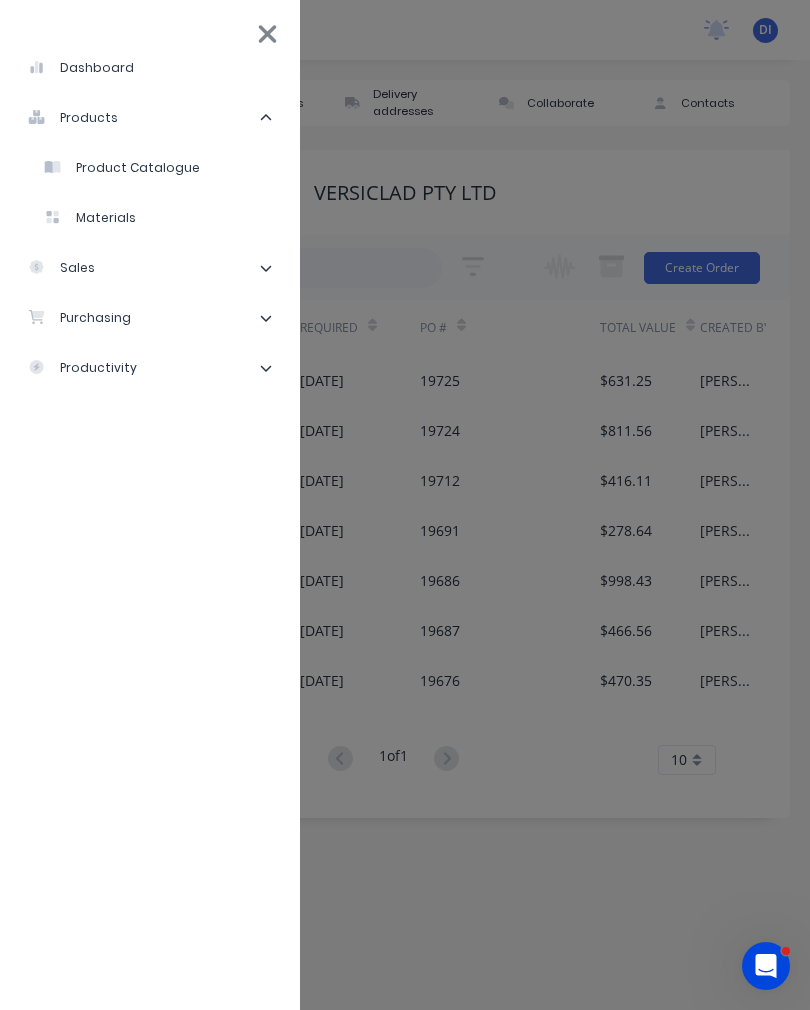 click on "sales" at bounding box center (150, 268) 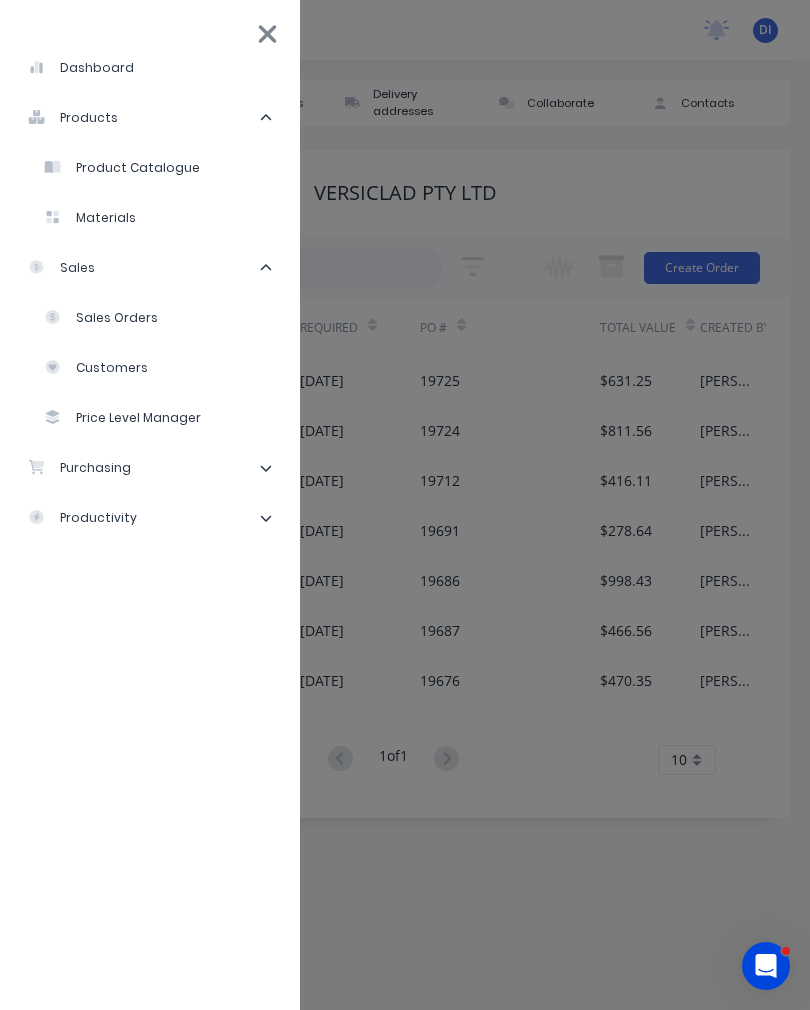 click on "Sales Orders" at bounding box center [101, 318] 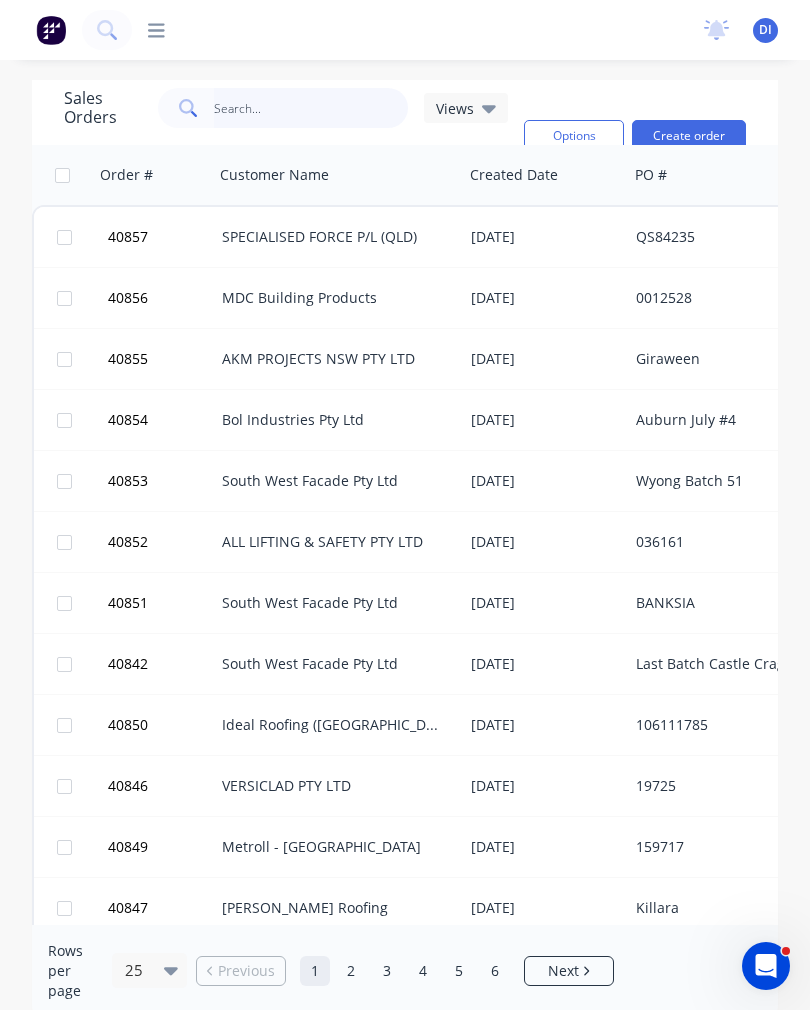 click at bounding box center [311, 108] 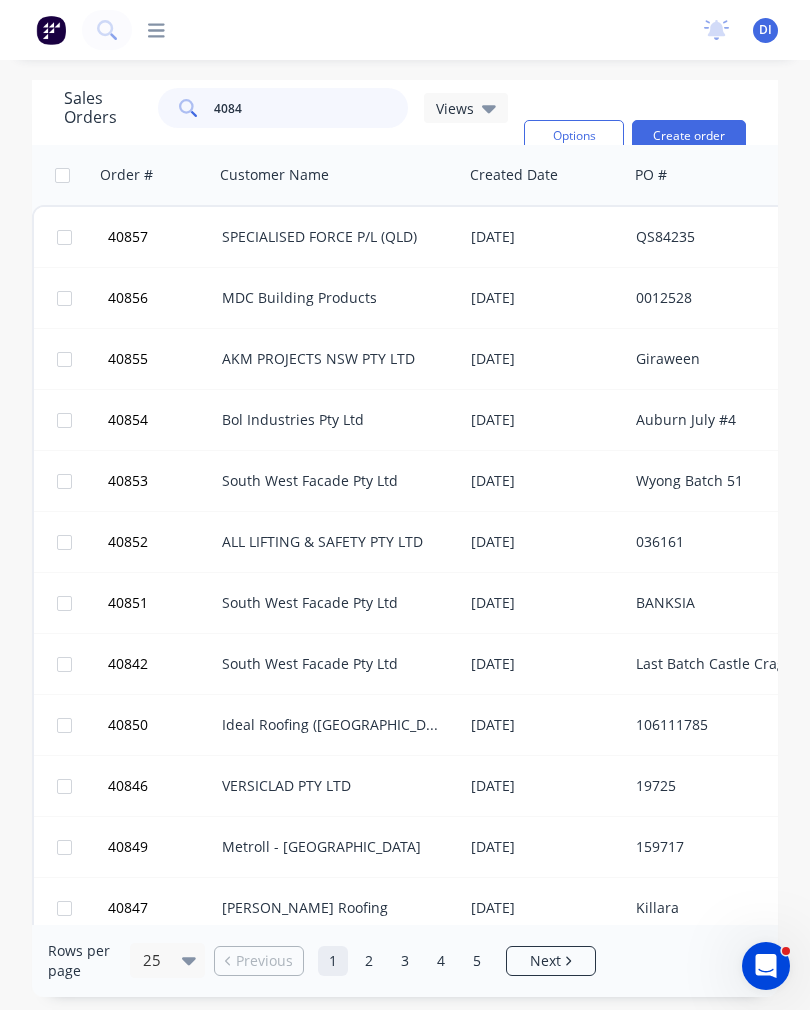 type on "40842" 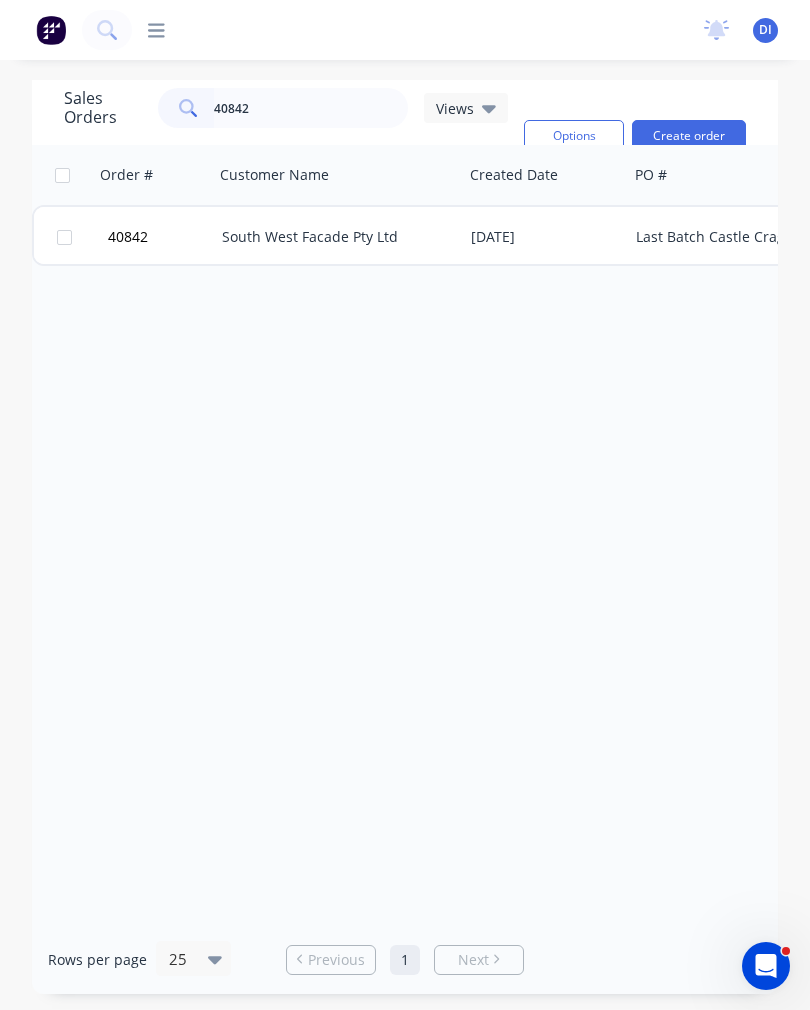 click on "South West Facade Pty Ltd" at bounding box center [338, 237] 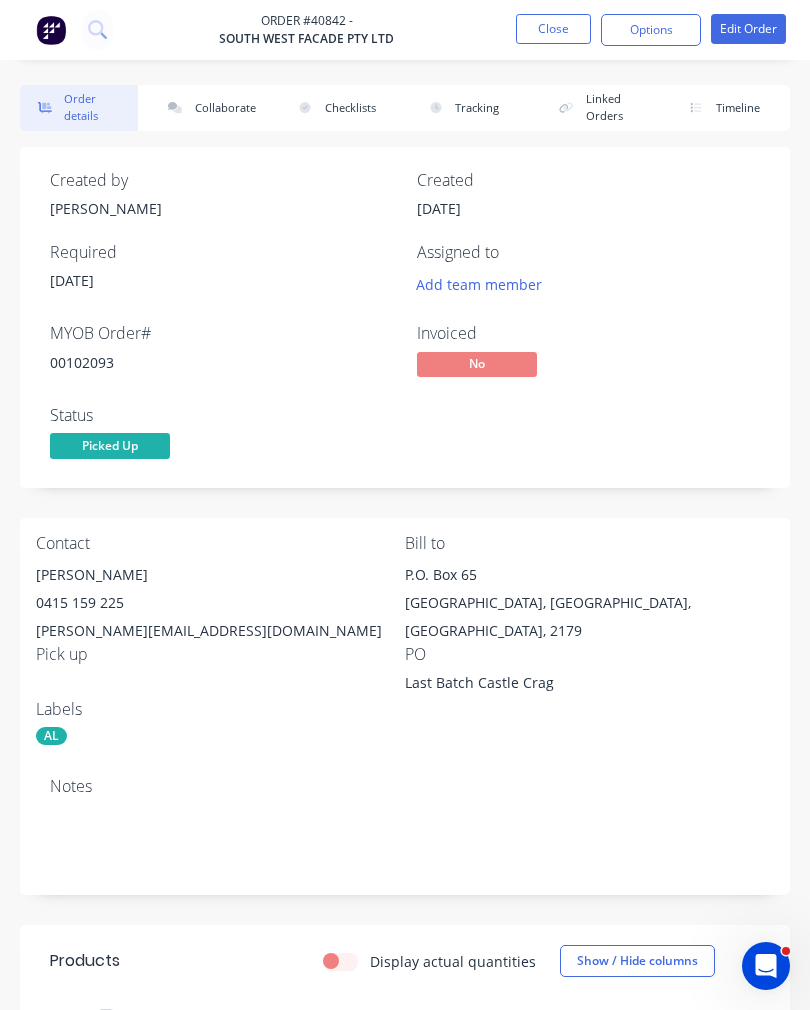 click on "Collaborate" at bounding box center (209, 108) 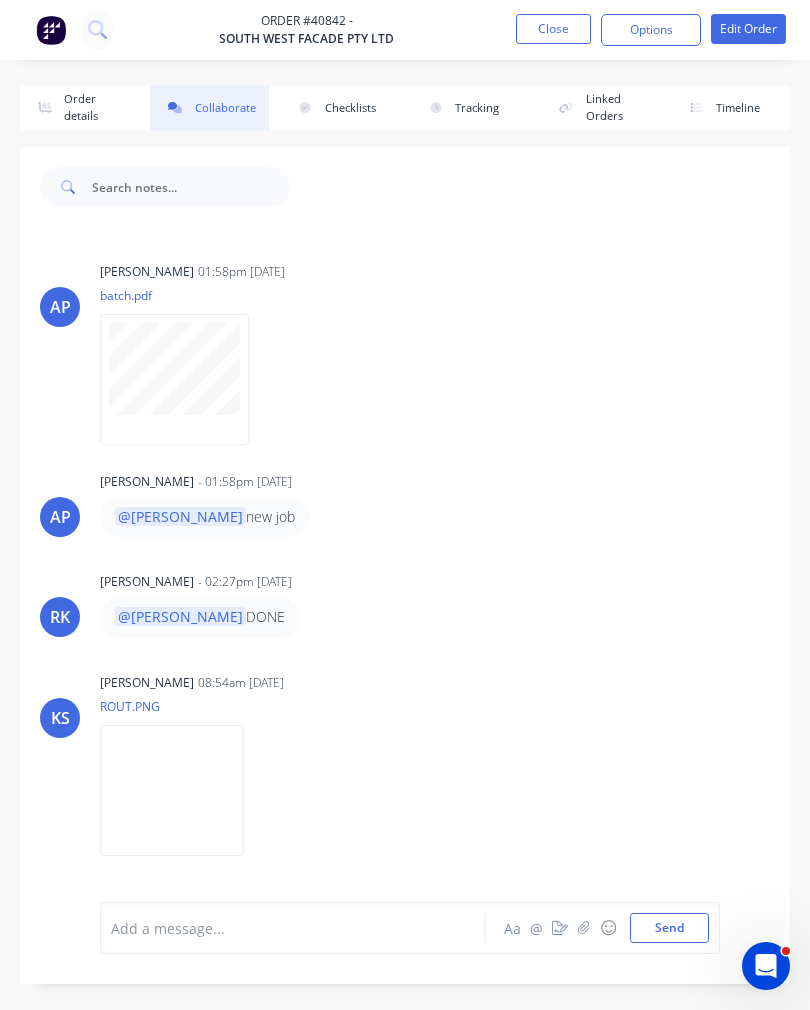 click 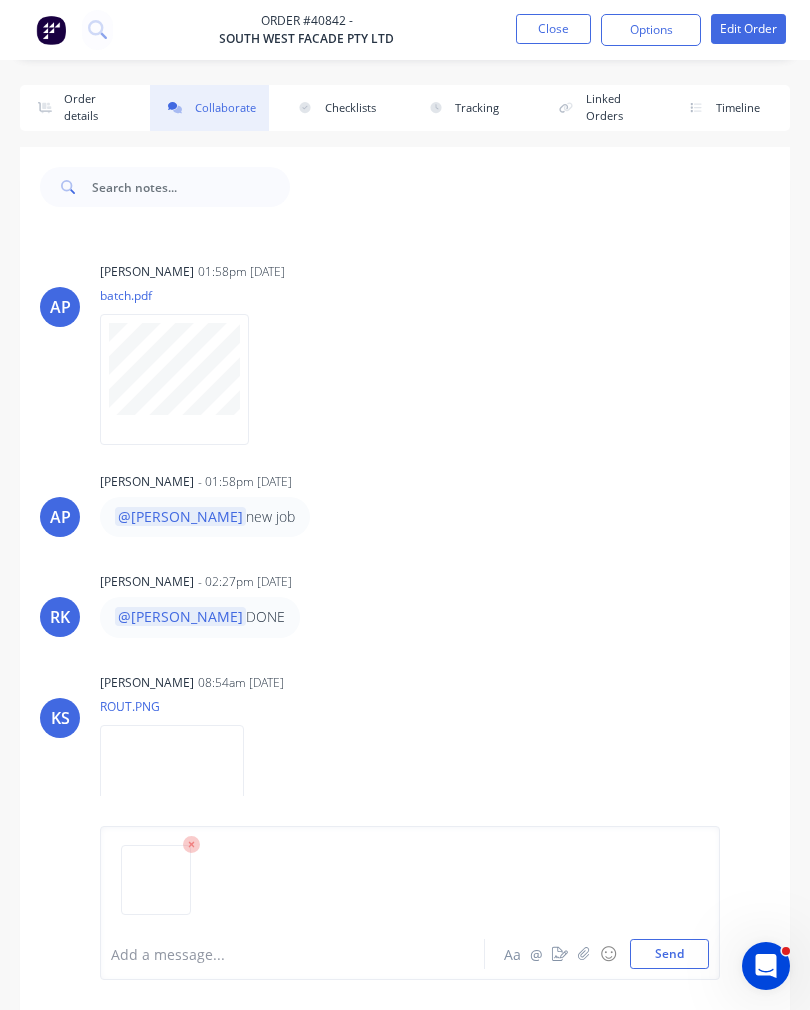 click on "Send" at bounding box center (669, 954) 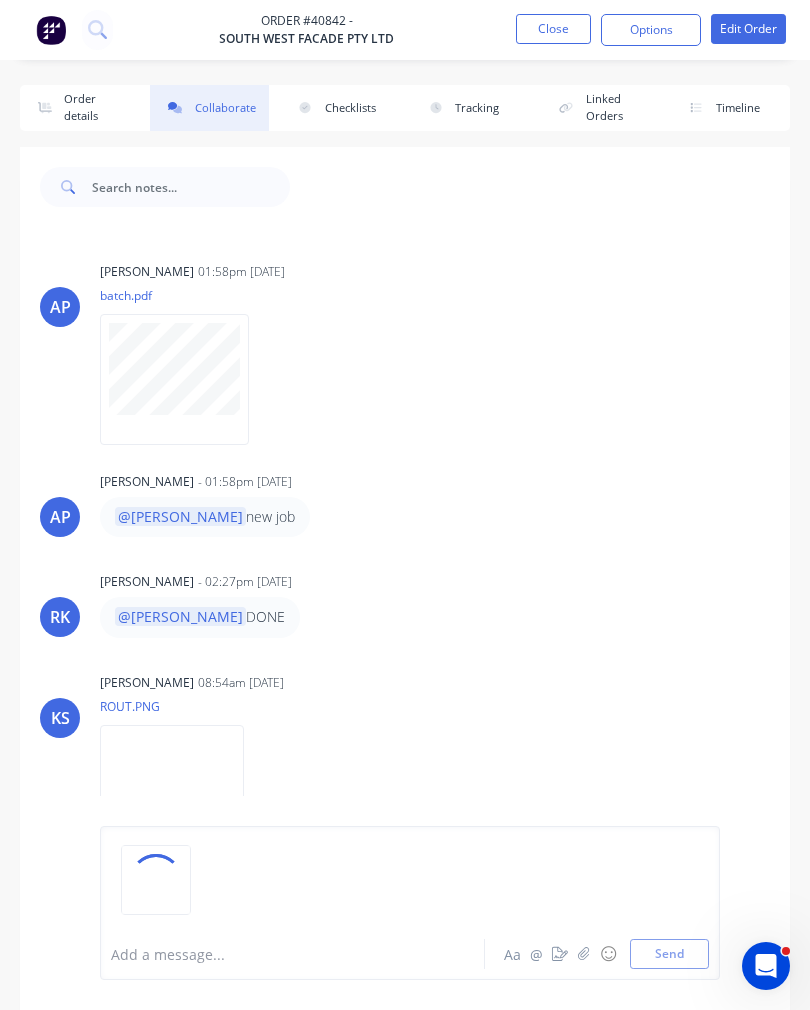 scroll, scrollTop: 155, scrollLeft: 0, axis: vertical 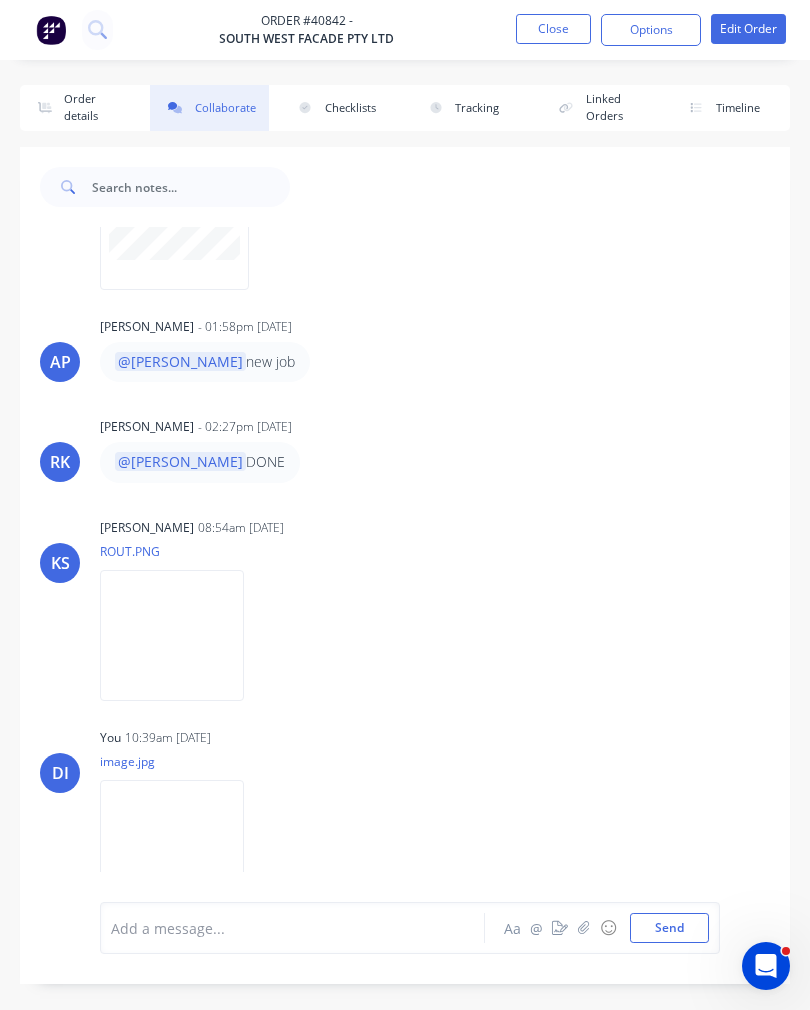 click on "Close" at bounding box center (553, 29) 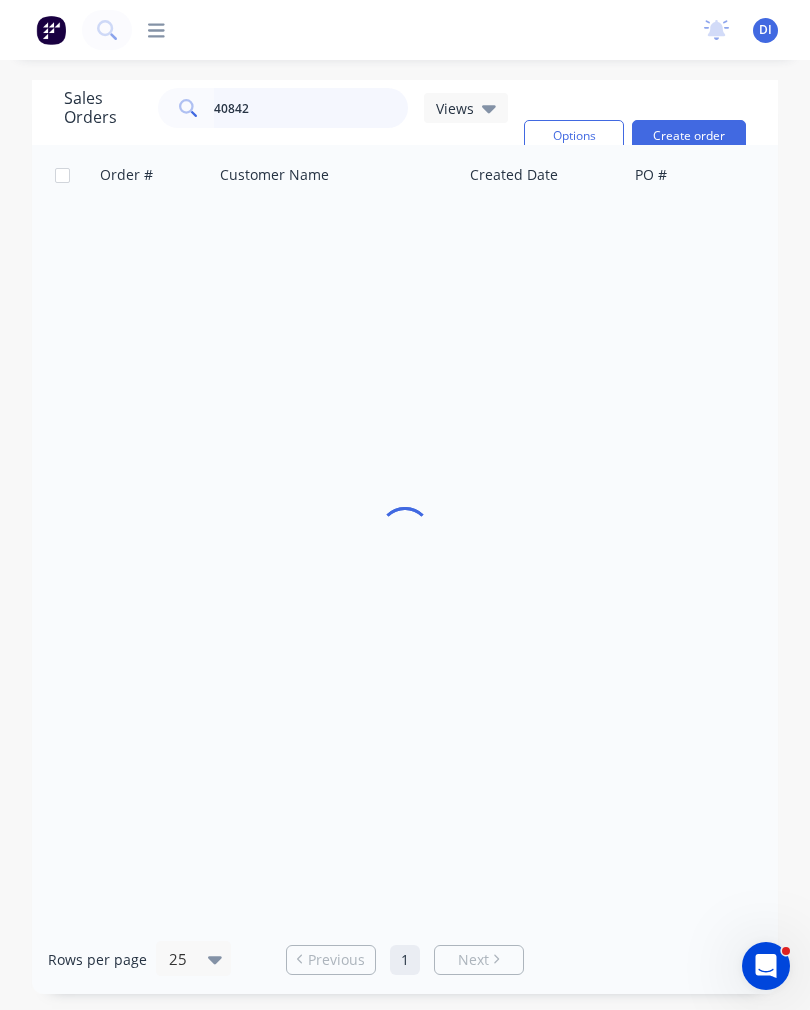 click on "40842" at bounding box center [311, 108] 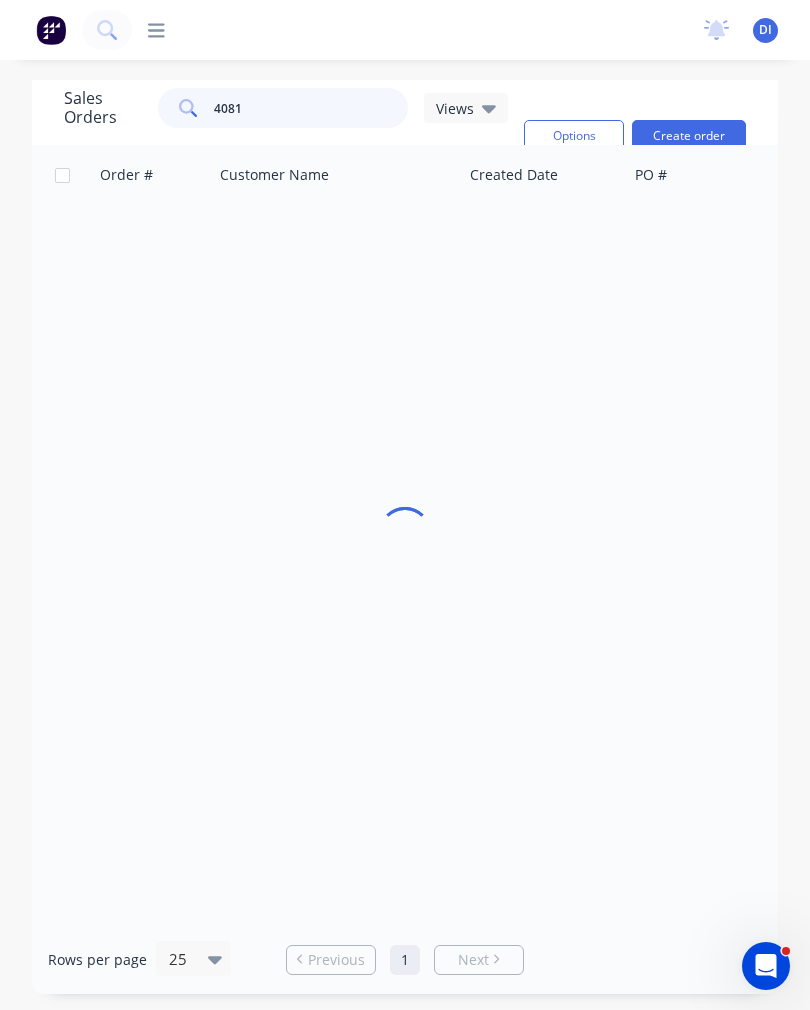 type on "40812" 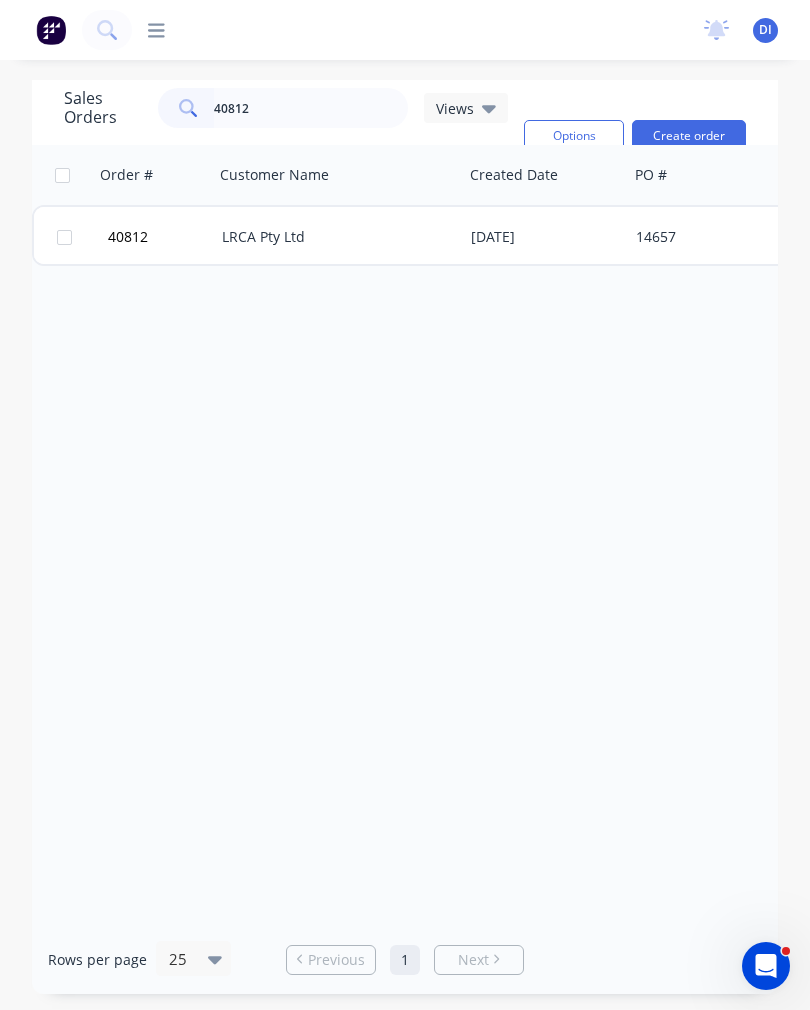 click on "LRCA Pty Ltd" at bounding box center (333, 237) 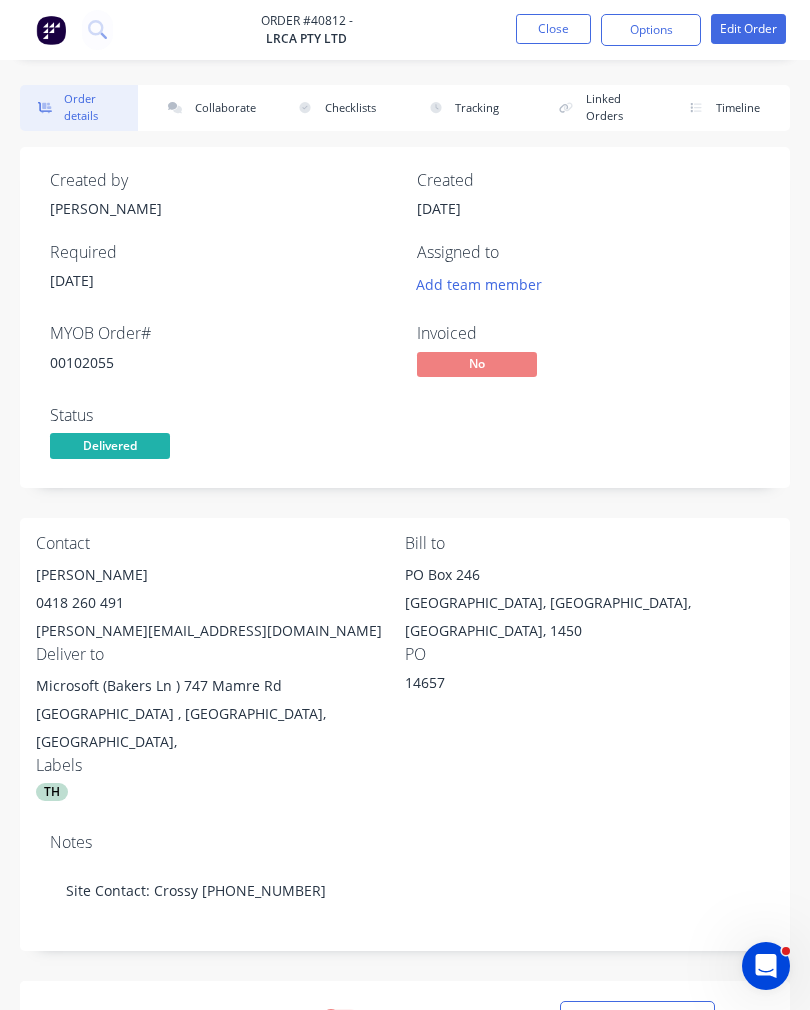 click on "Collaborate" at bounding box center [209, 108] 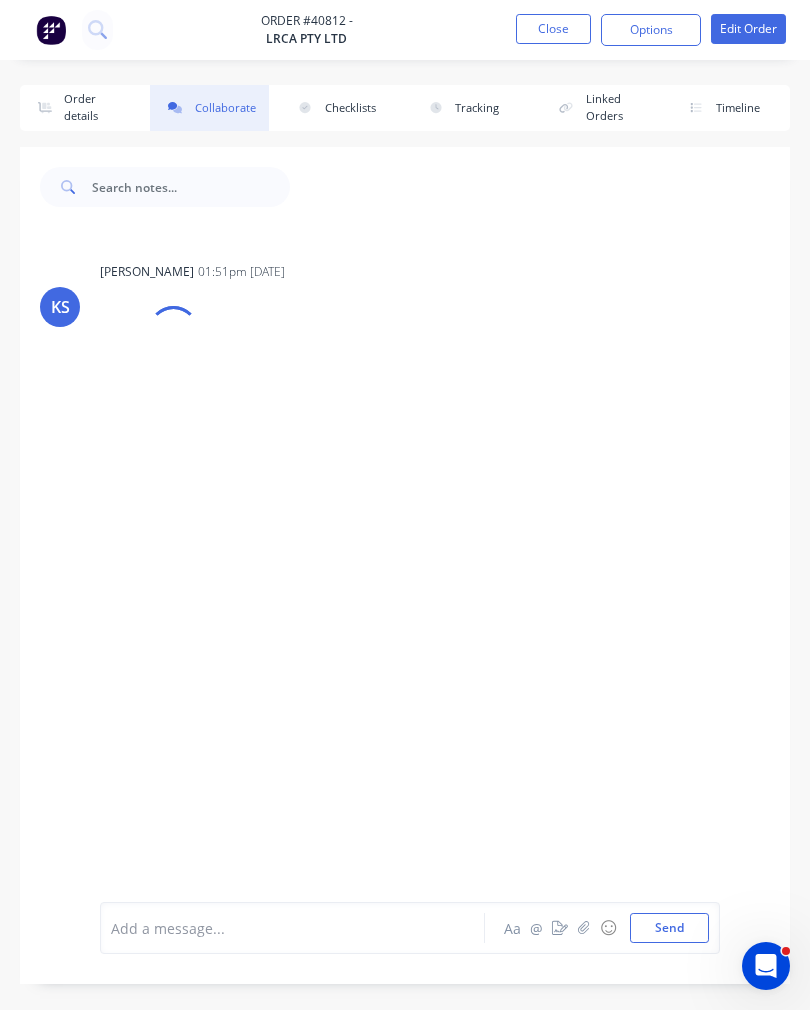 click at bounding box center (584, 928) 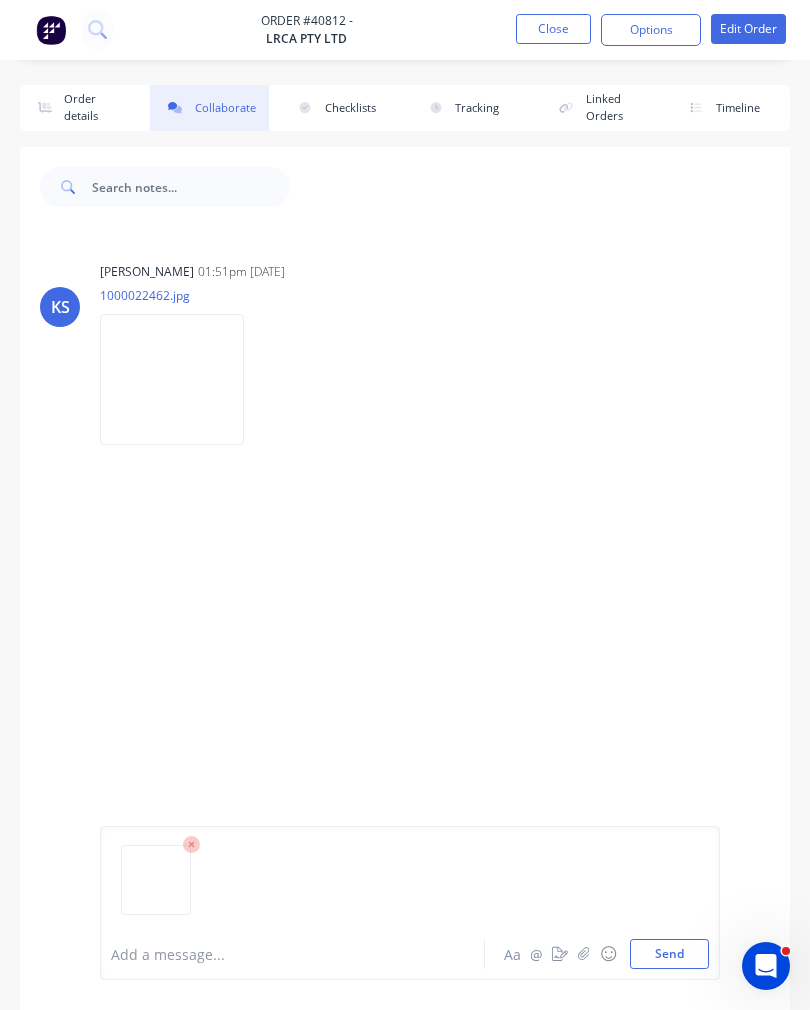 click on "Send" at bounding box center [669, 954] 